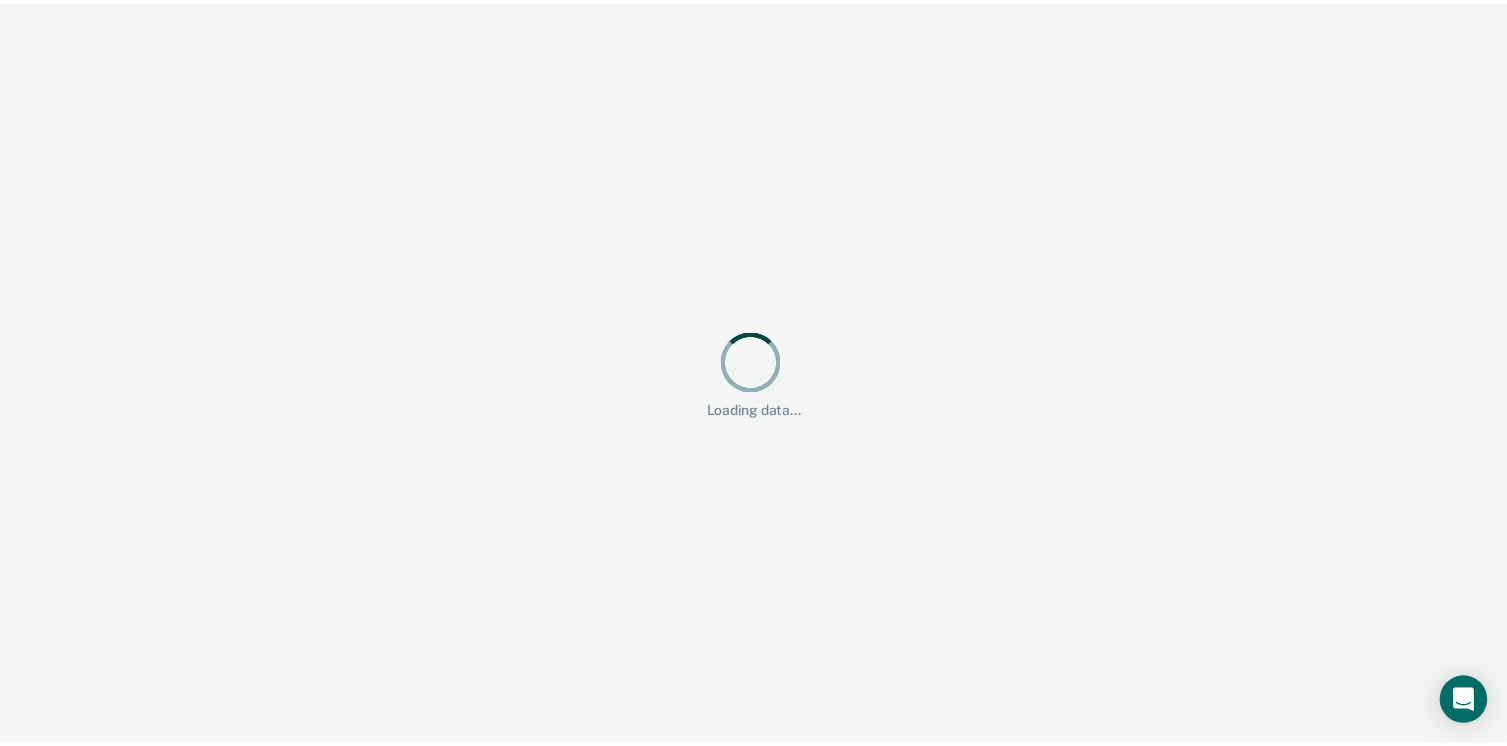 scroll, scrollTop: 0, scrollLeft: 0, axis: both 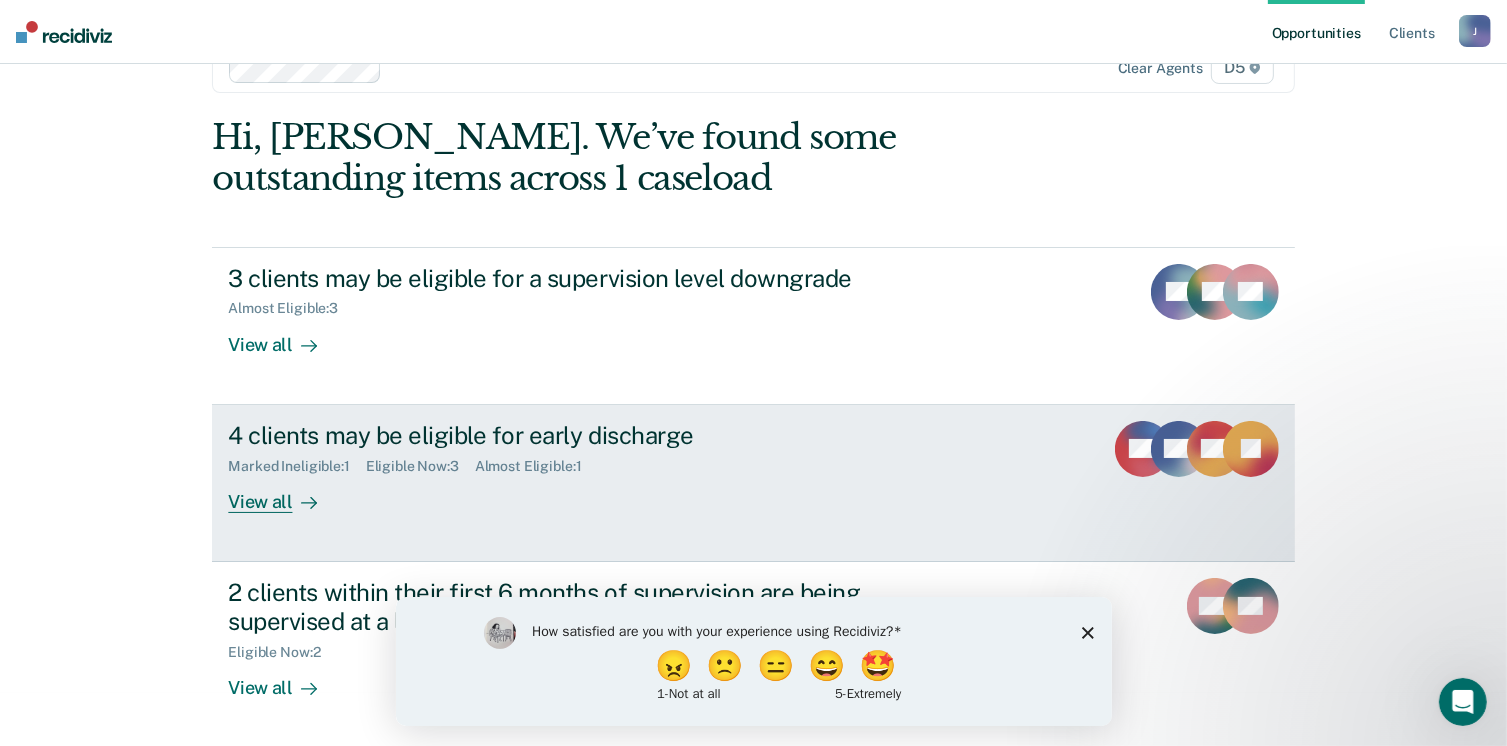 click on "View all" at bounding box center [284, 493] 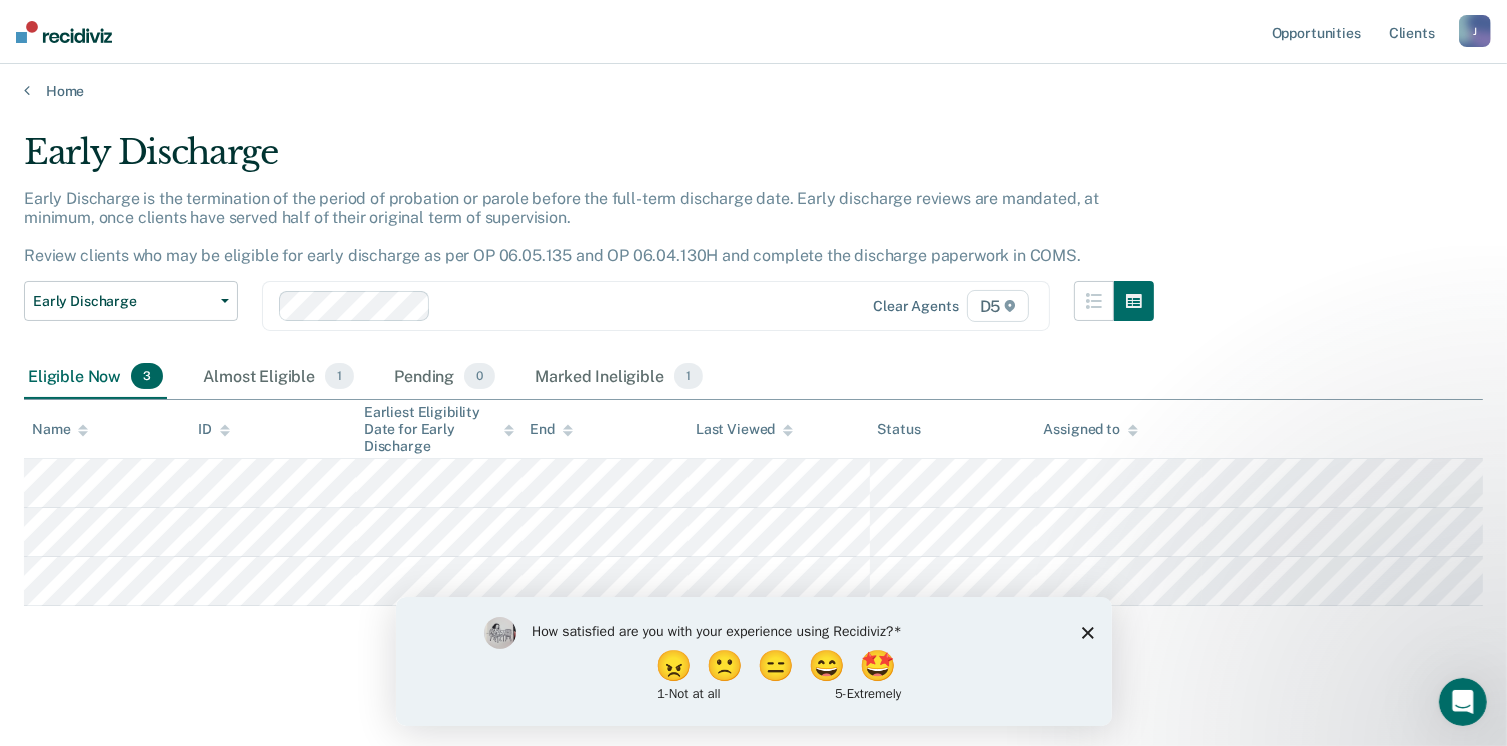 scroll, scrollTop: 8, scrollLeft: 0, axis: vertical 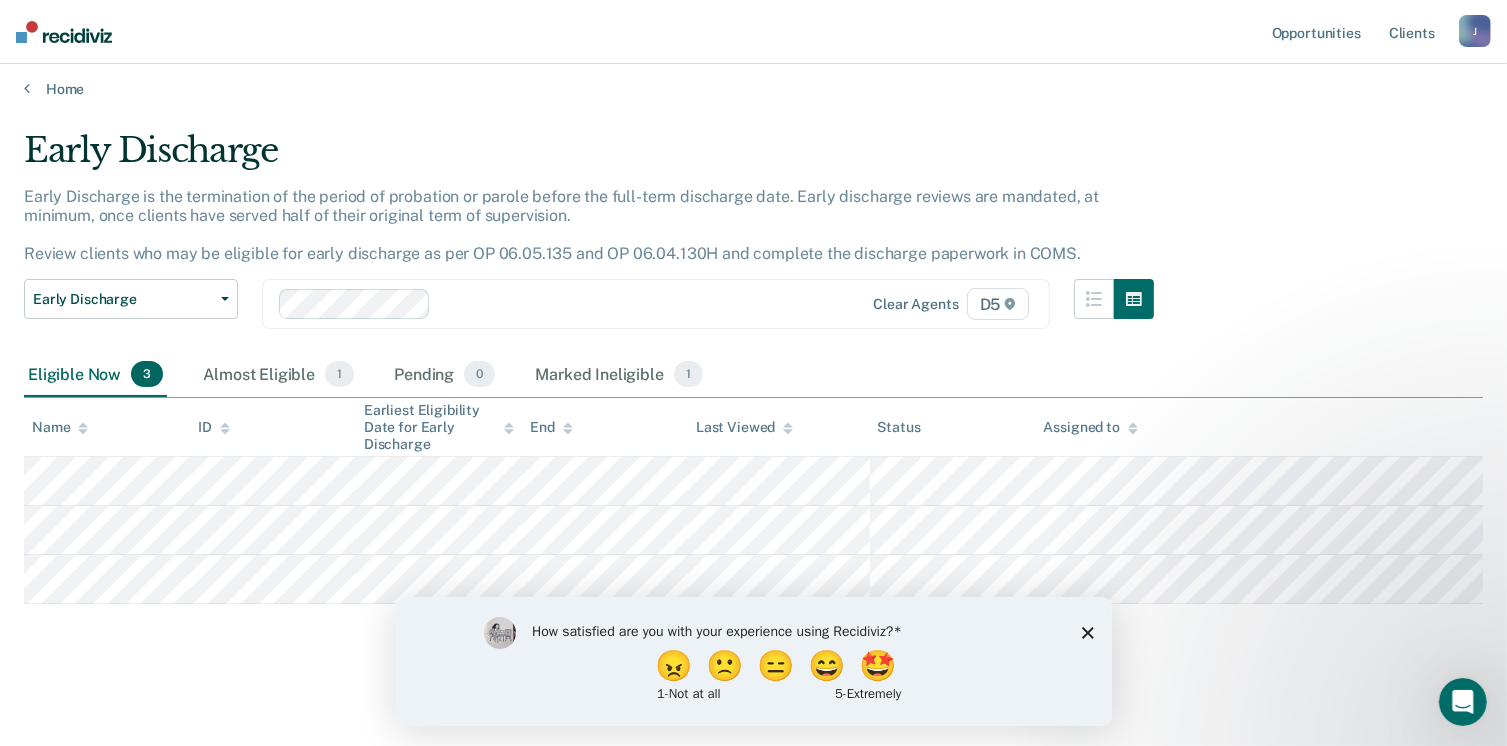 click 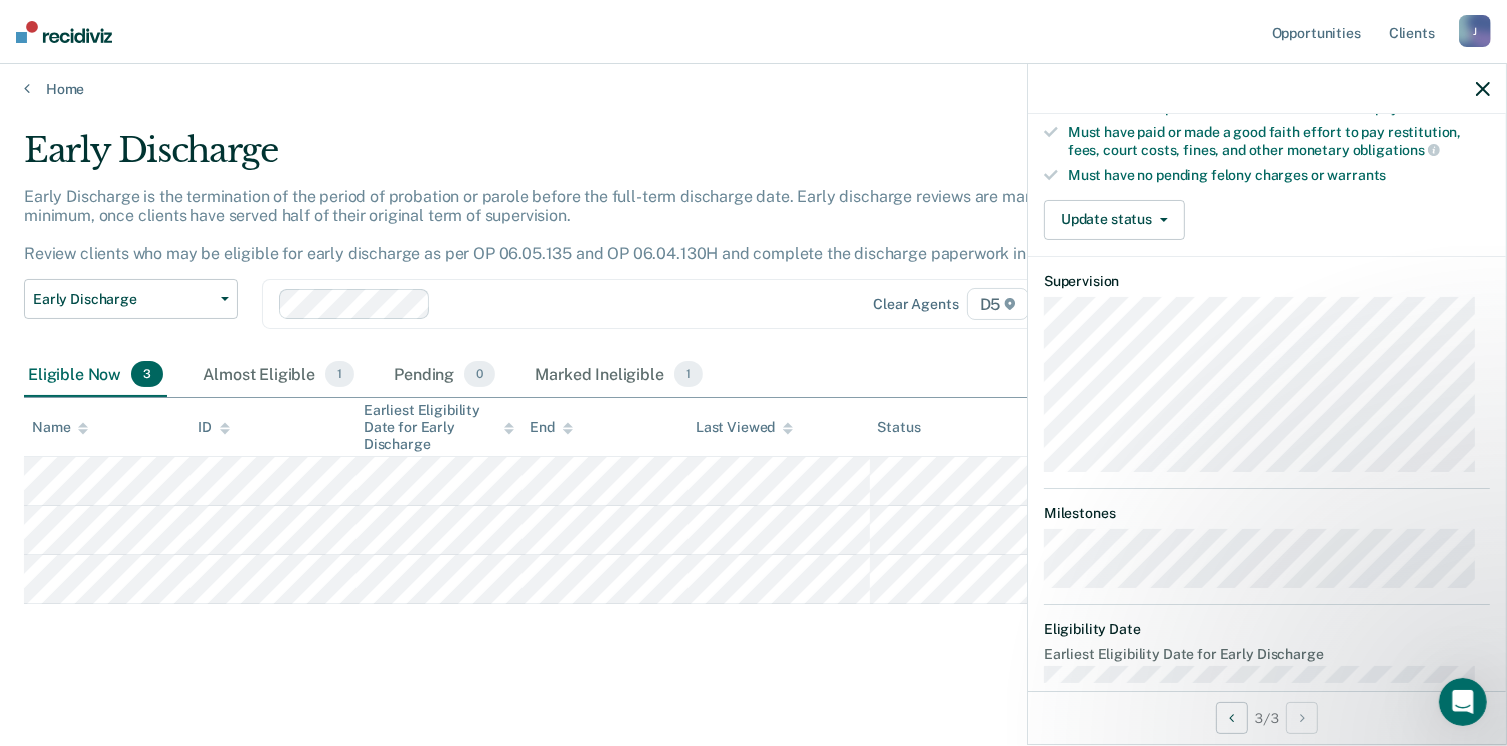 scroll, scrollTop: 562, scrollLeft: 0, axis: vertical 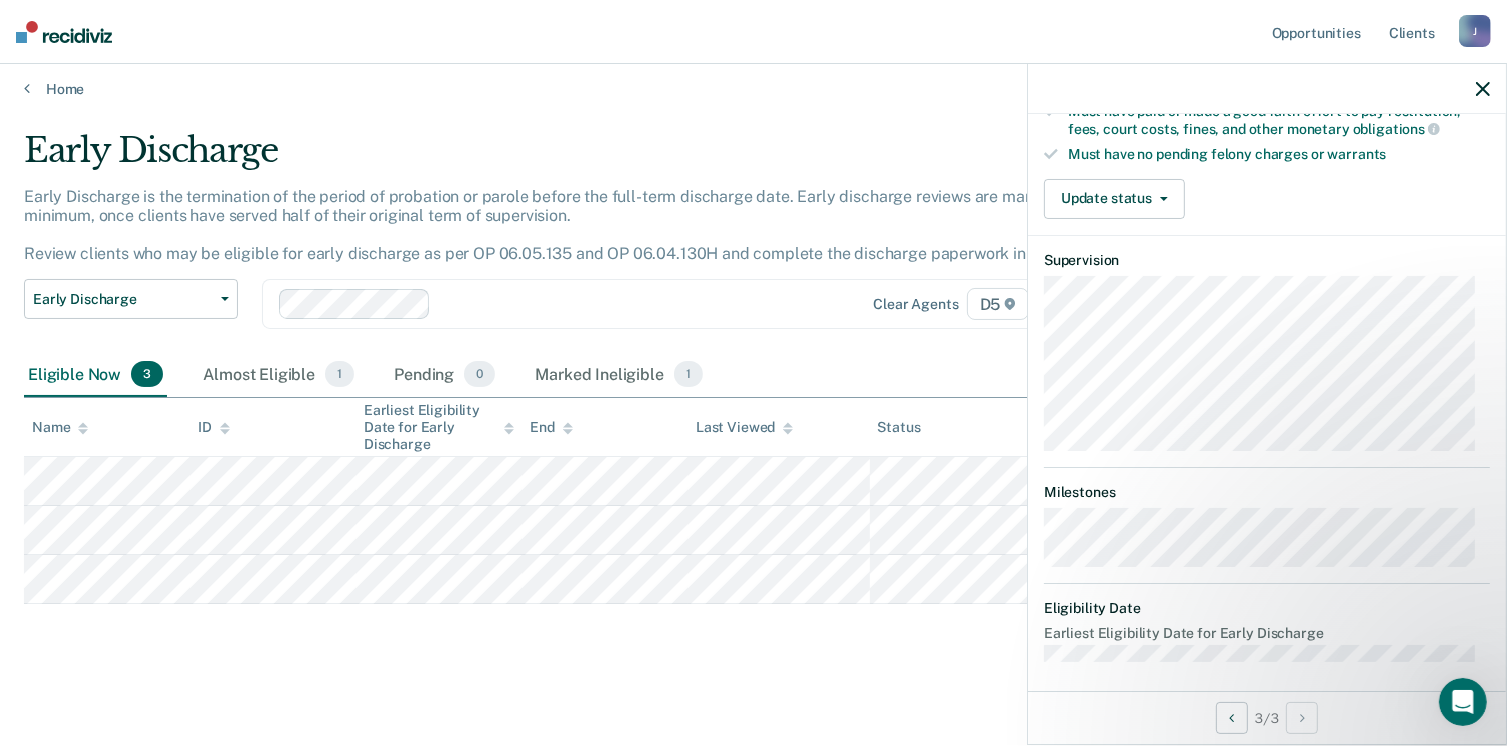 click on "Early Discharge   Early Discharge is the termination of the period of probation or parole before the full-term discharge date. Early discharge reviews are mandated, at minimum, once clients have served half of their original term of supervision. Review clients who may be eligible for early discharge as per OP 06.05.135 and OP 06.04.130H and complete the discharge paperwork in COMS. Early Discharge Classification Review Early Discharge Minimum Telephone Reporting Overdue for Discharge Supervision Level Mismatch Clear   agents D5   Eligible Now 3 Almost Eligible 1 Pending 0 Marked Ineligible 1
To pick up a draggable item, press the space bar.
While dragging, use the arrow keys to move the item.
Press space again to drop the item in its new position, or press escape to cancel.
Name ID Earliest Eligibility Date for Early Discharge End Last Viewed Status Assigned to" at bounding box center [753, 396] 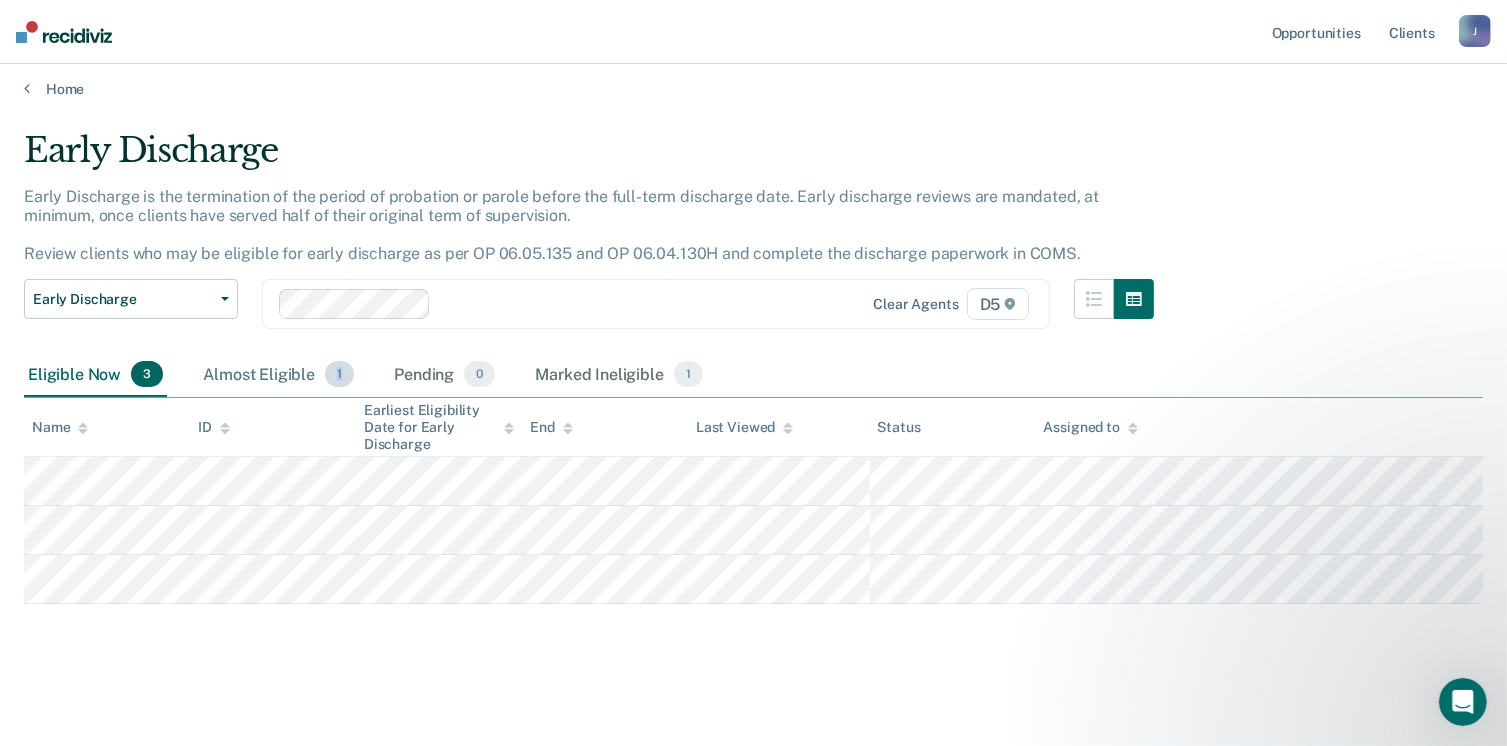 click on "1" at bounding box center (339, 374) 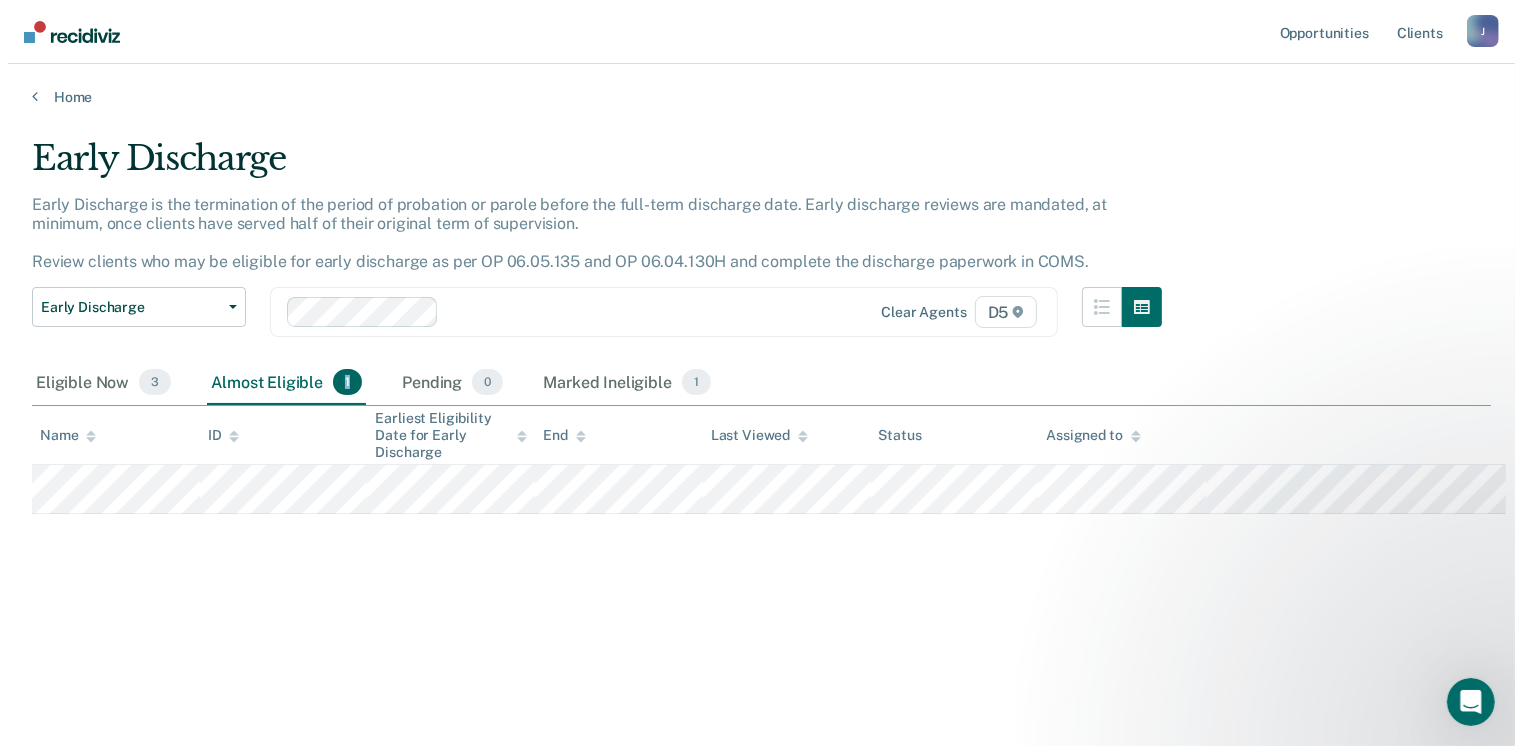 scroll, scrollTop: 0, scrollLeft: 0, axis: both 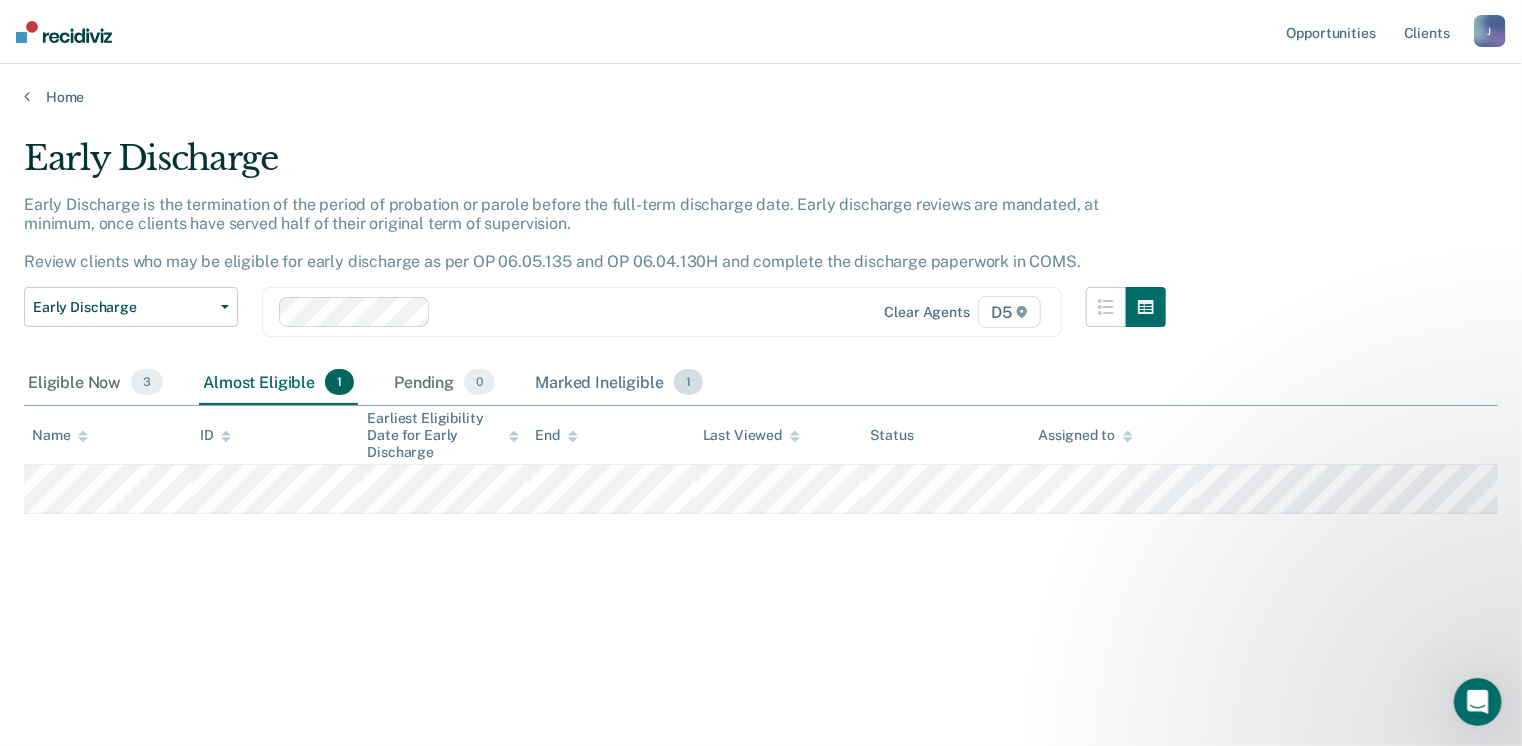 click on "1" at bounding box center [688, 382] 